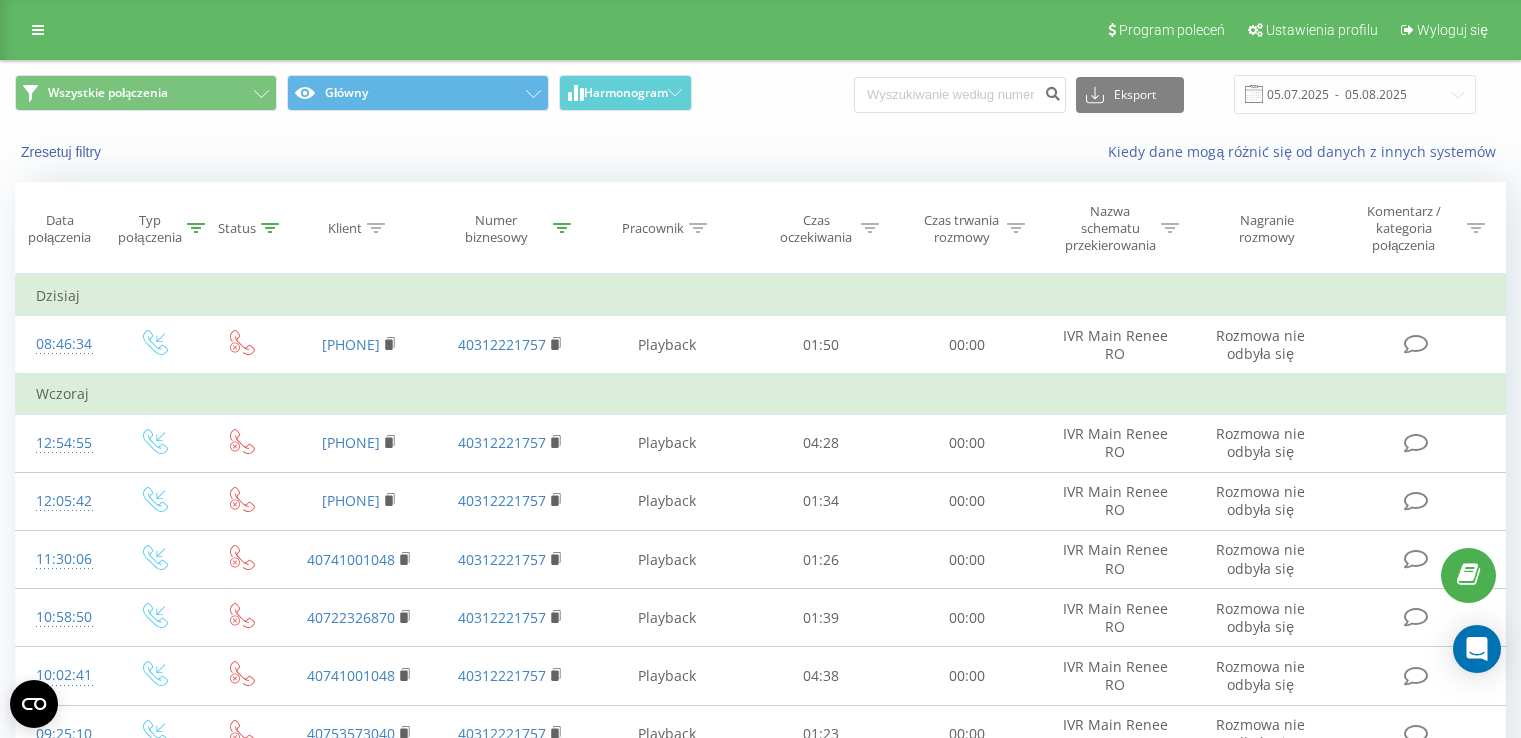 scroll, scrollTop: 0, scrollLeft: 0, axis: both 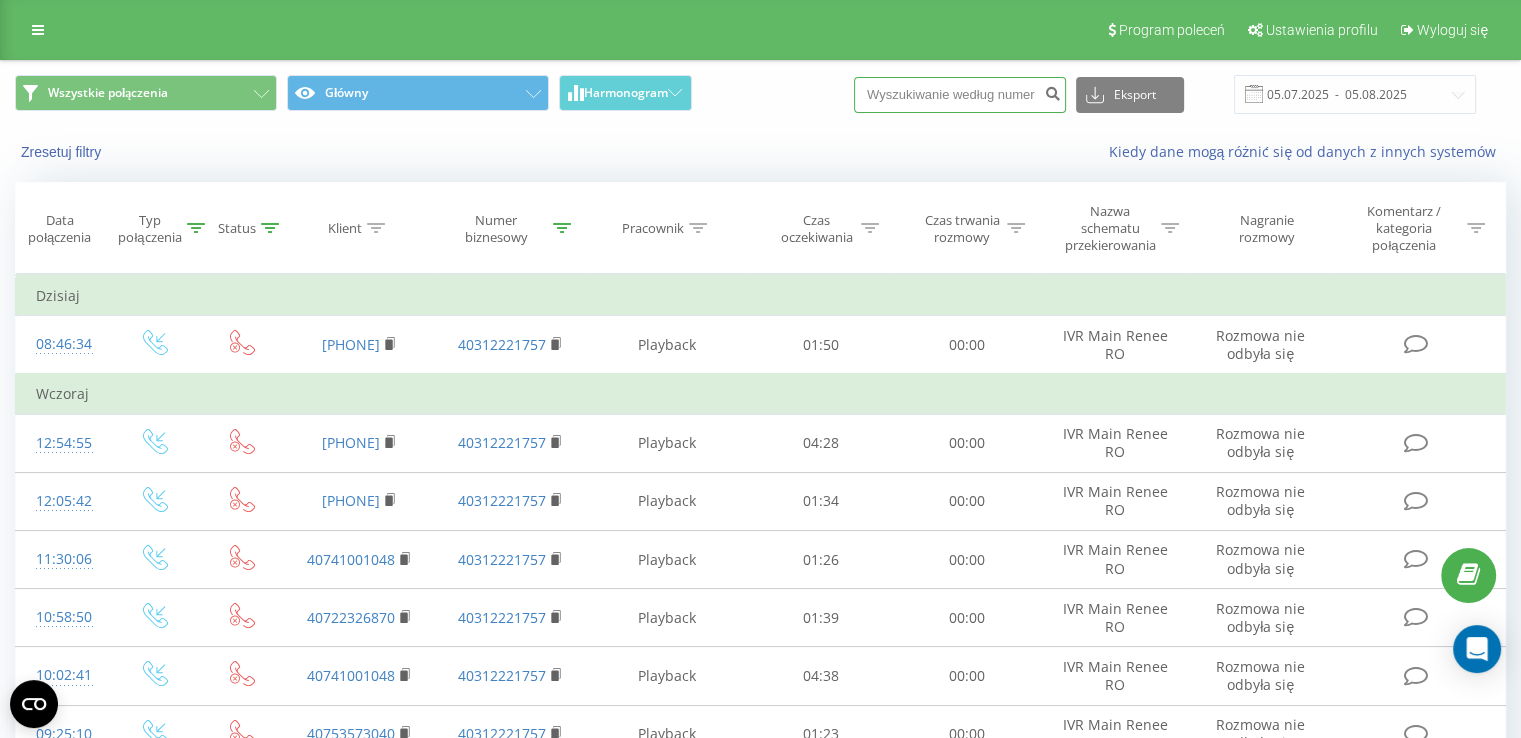 click at bounding box center (960, 95) 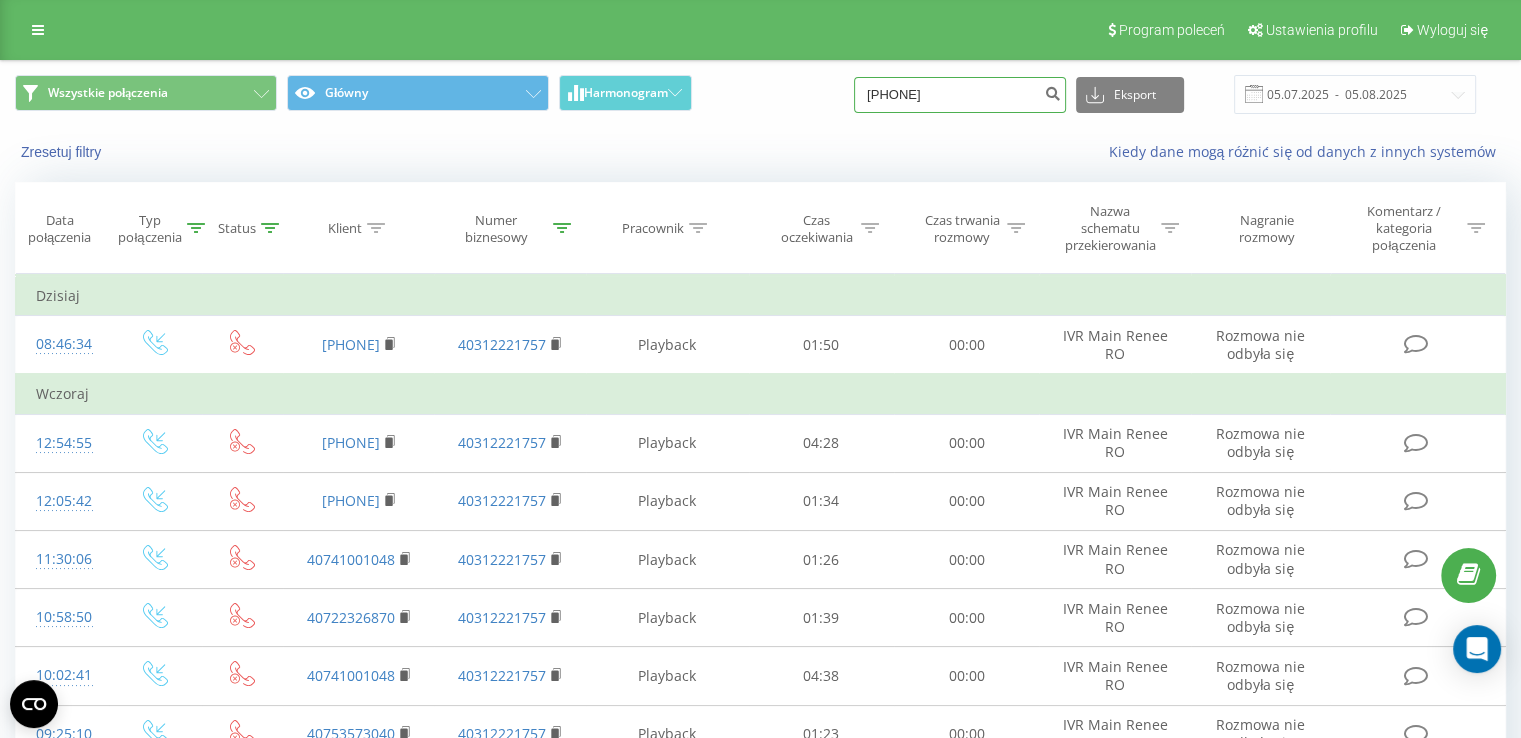 type on "0742613240" 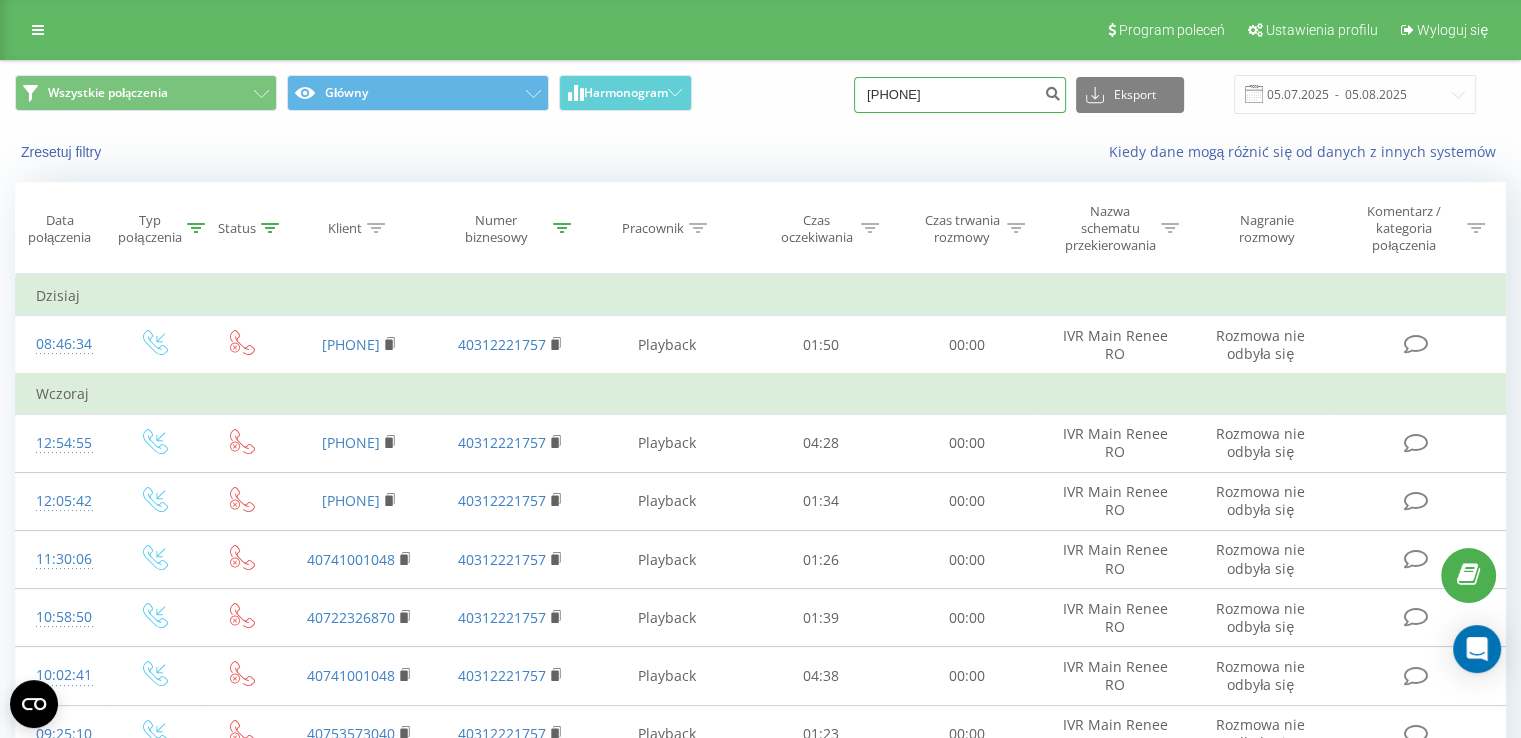 drag, startPoint x: 983, startPoint y: 105, endPoint x: 839, endPoint y: 112, distance: 144.17004 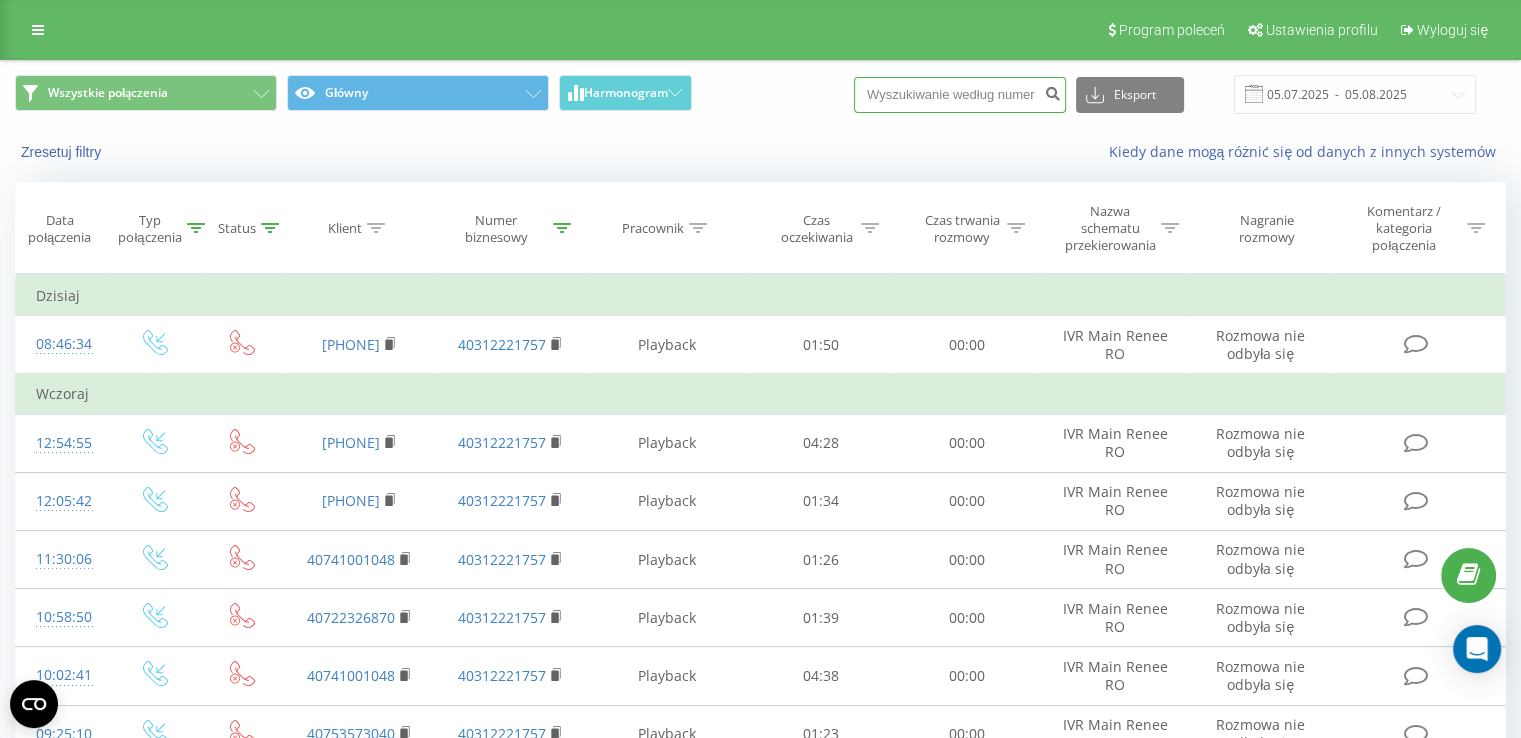 type 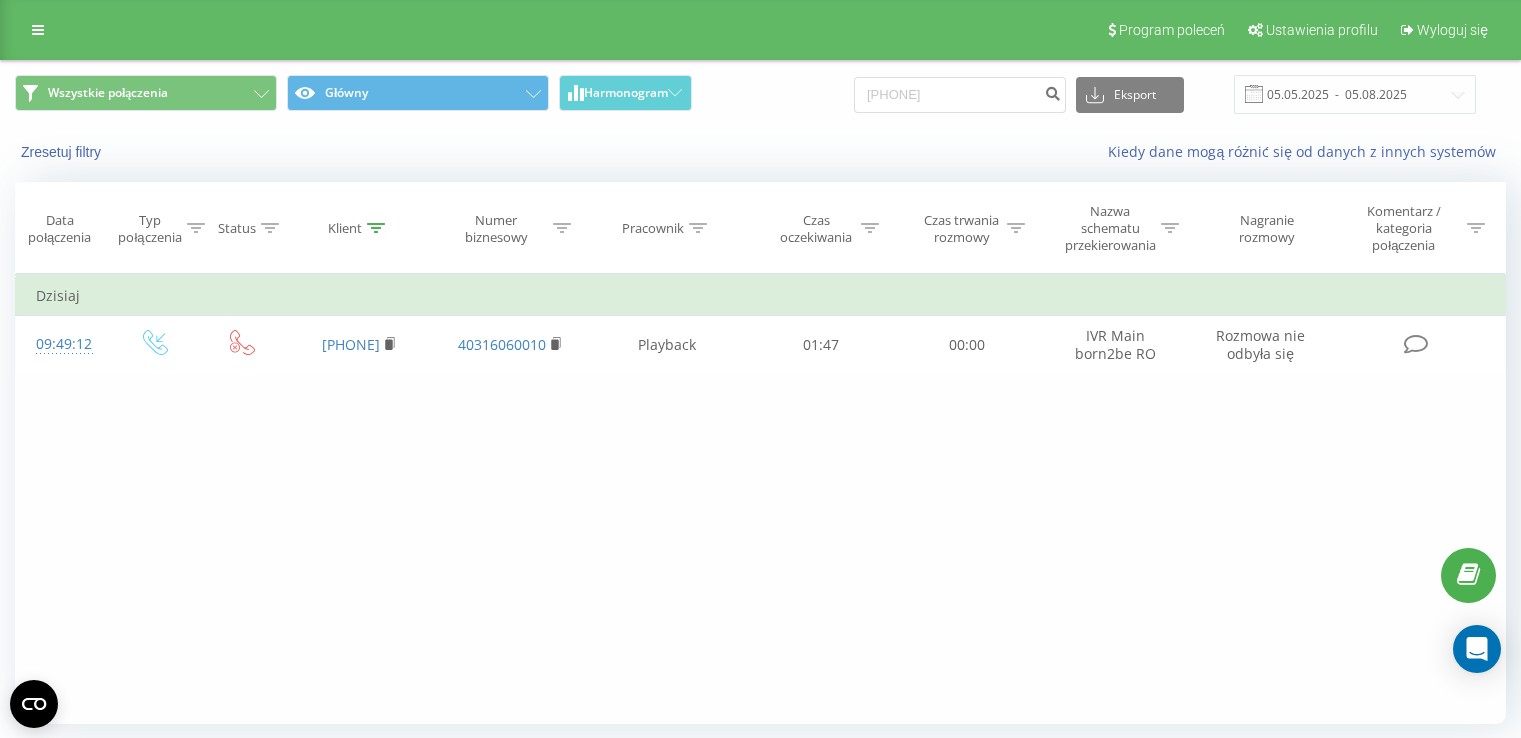 scroll, scrollTop: 0, scrollLeft: 0, axis: both 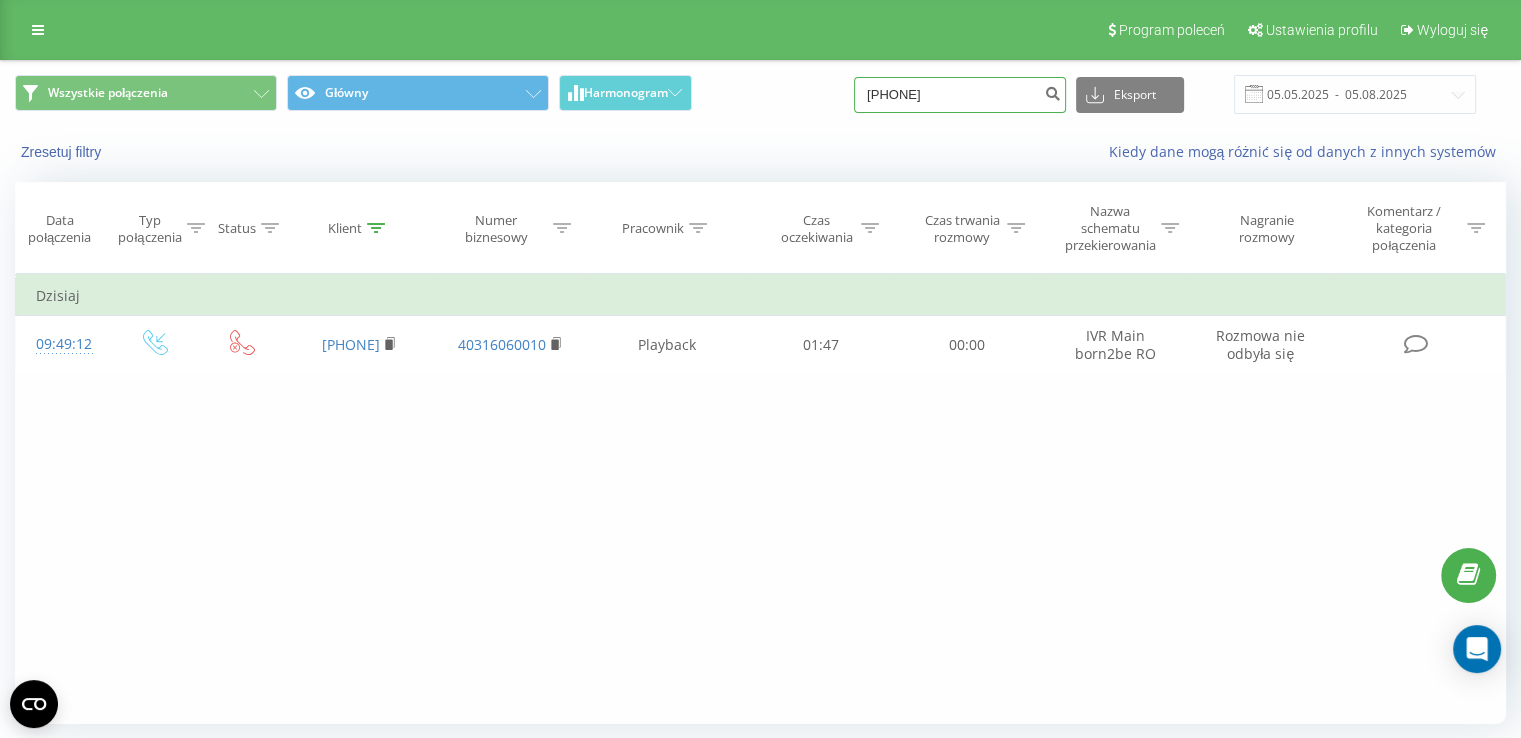 click on "[PHONE]" at bounding box center (960, 95) 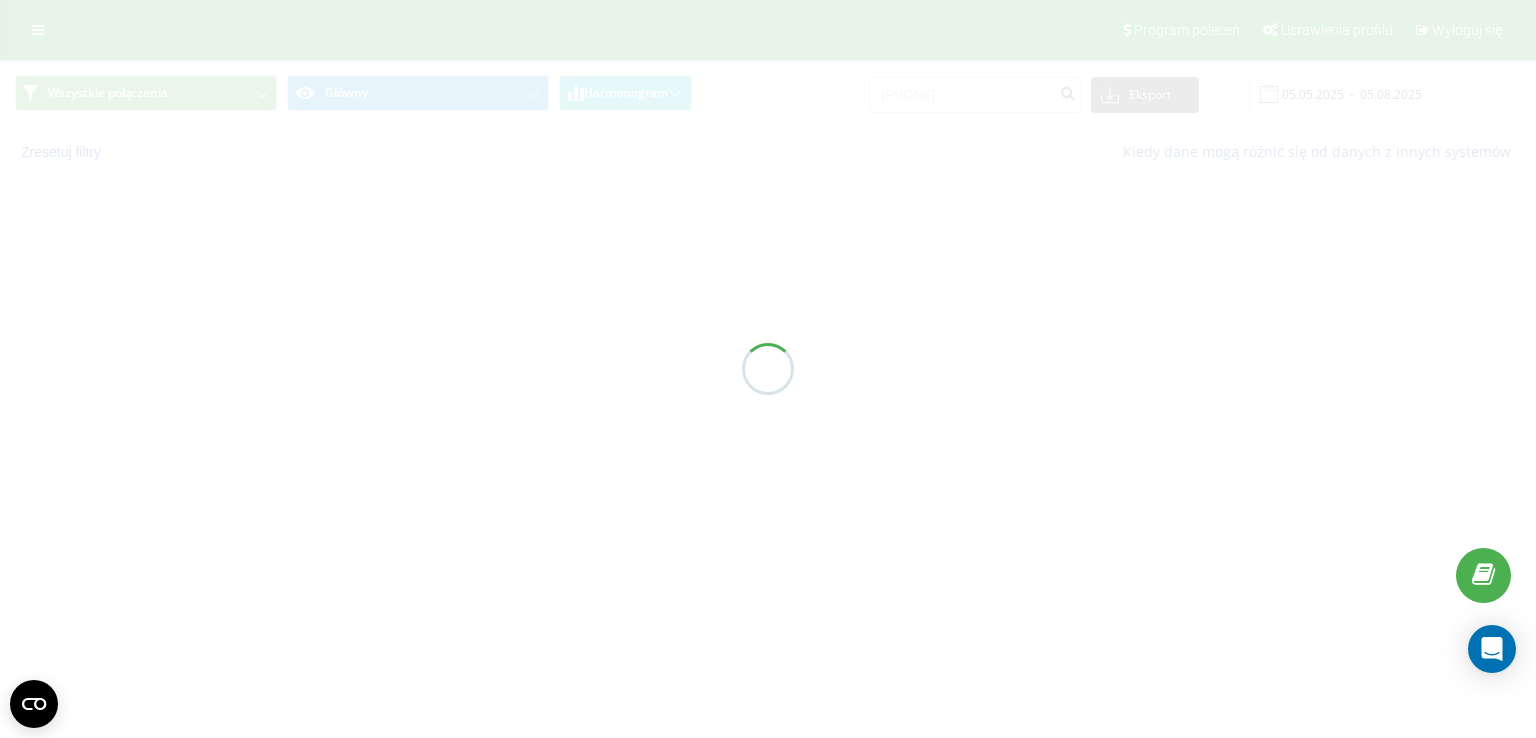 scroll, scrollTop: 0, scrollLeft: 0, axis: both 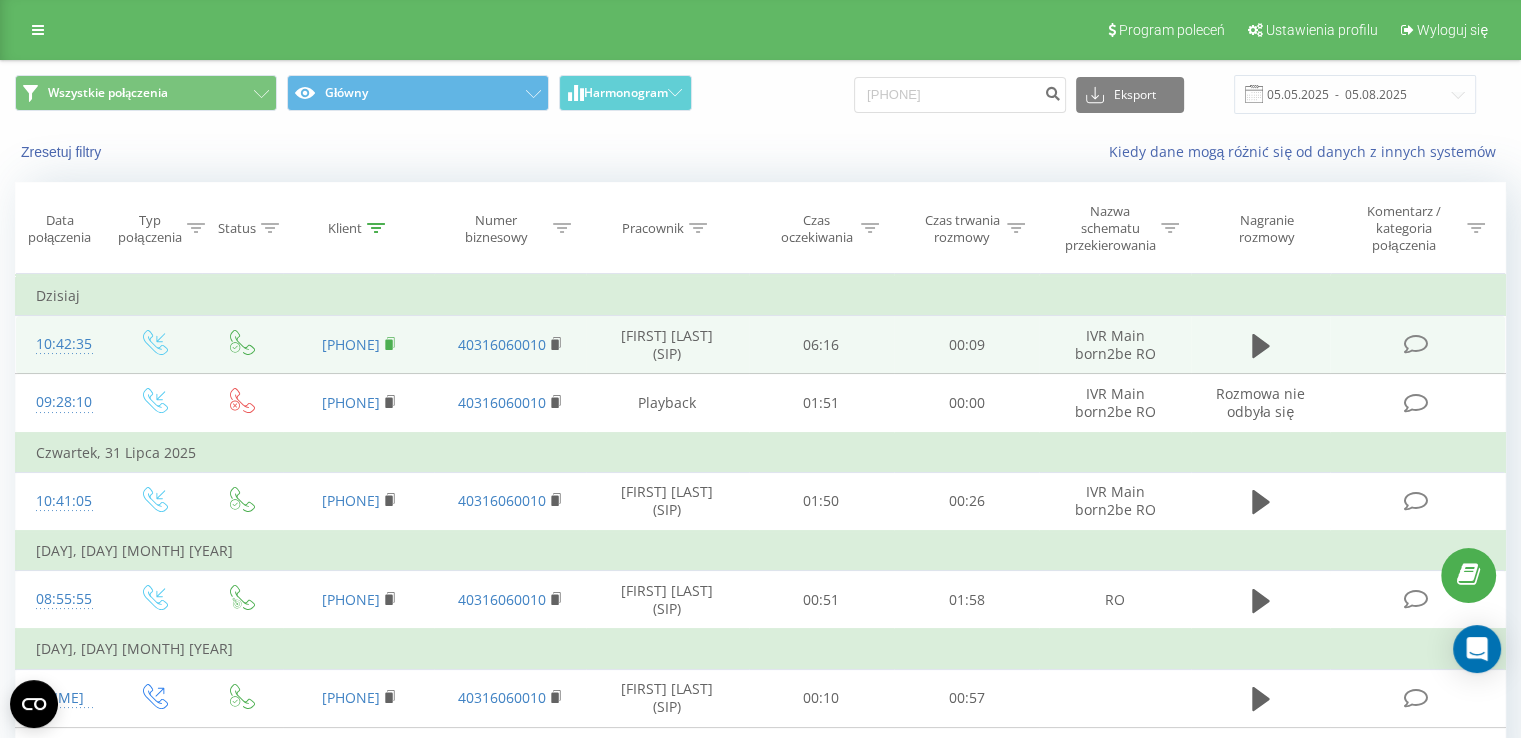 click 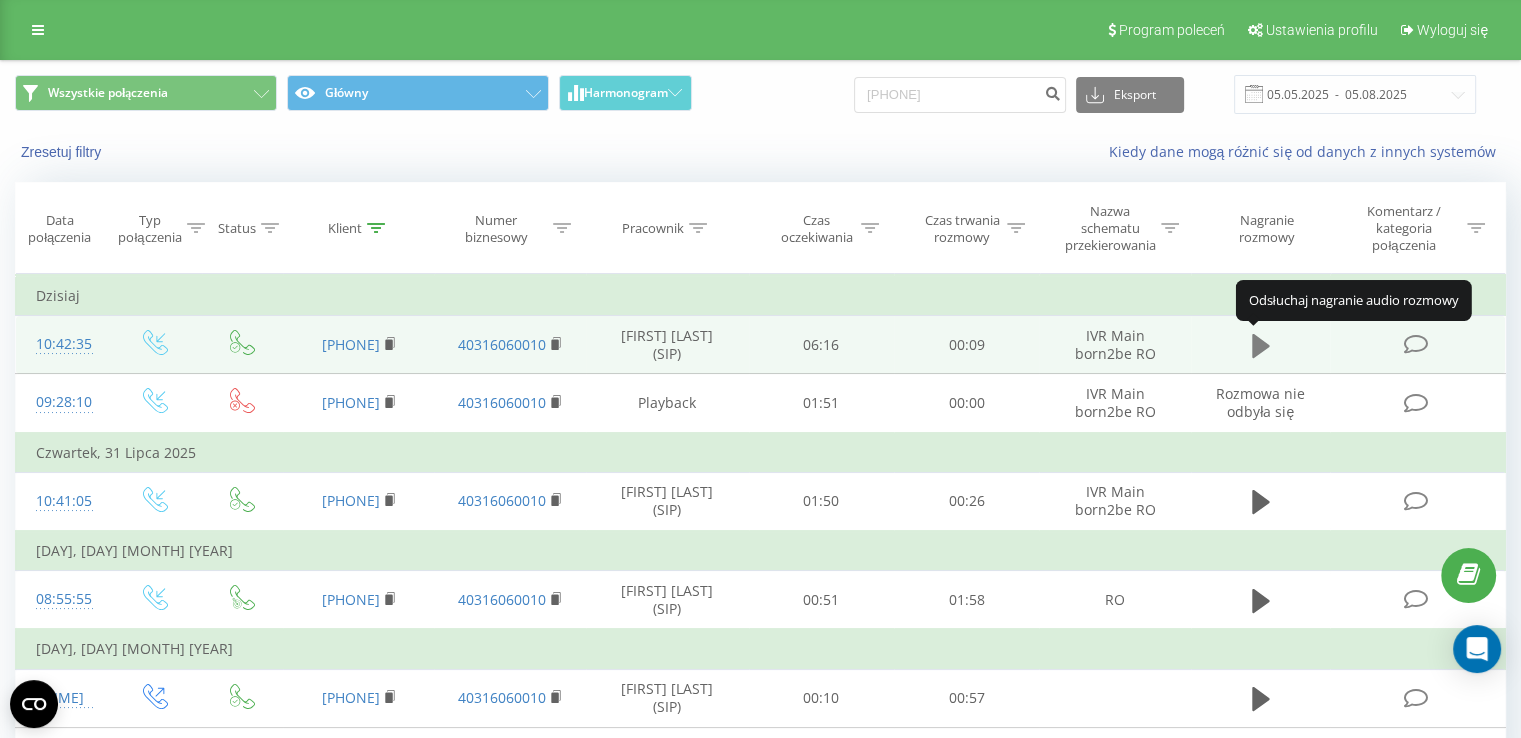 click 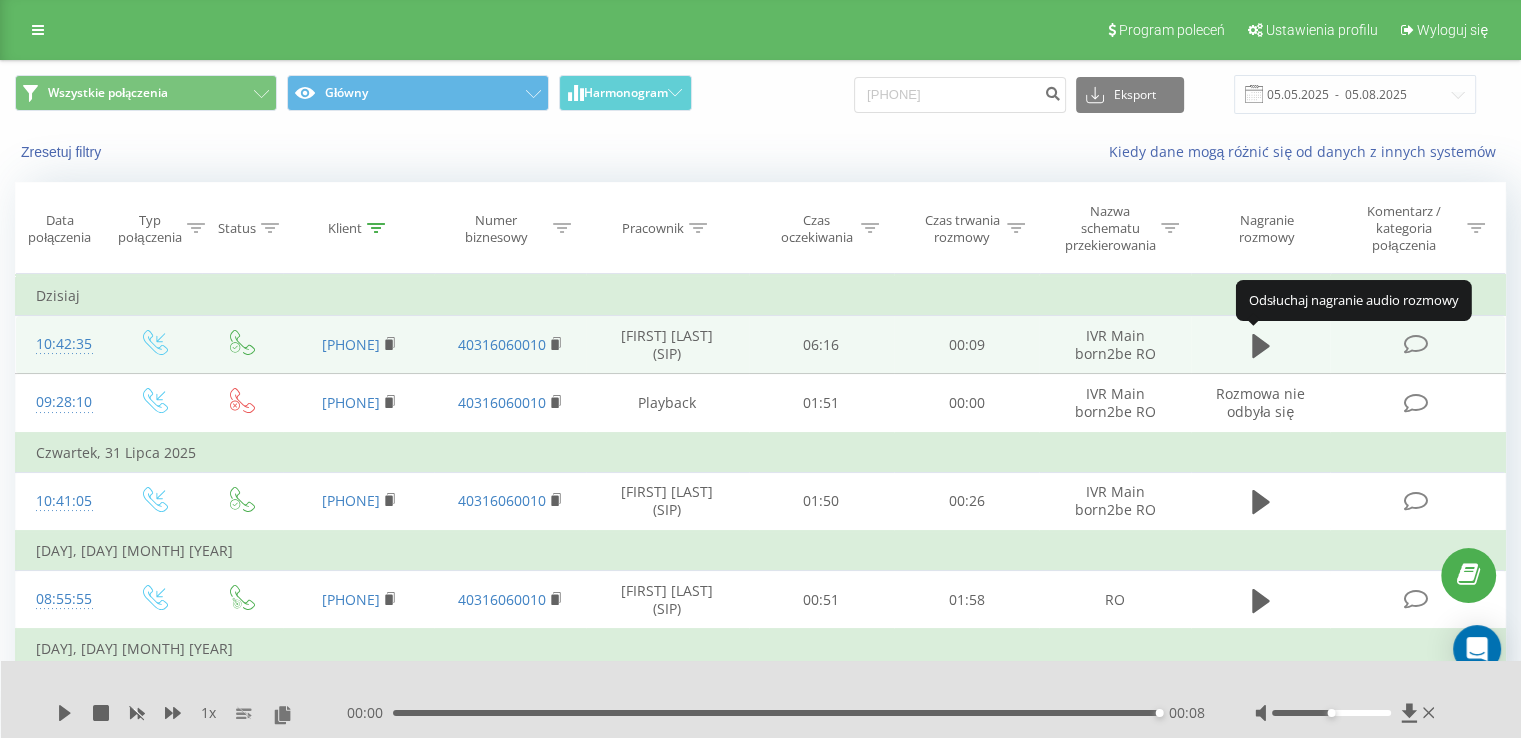 click 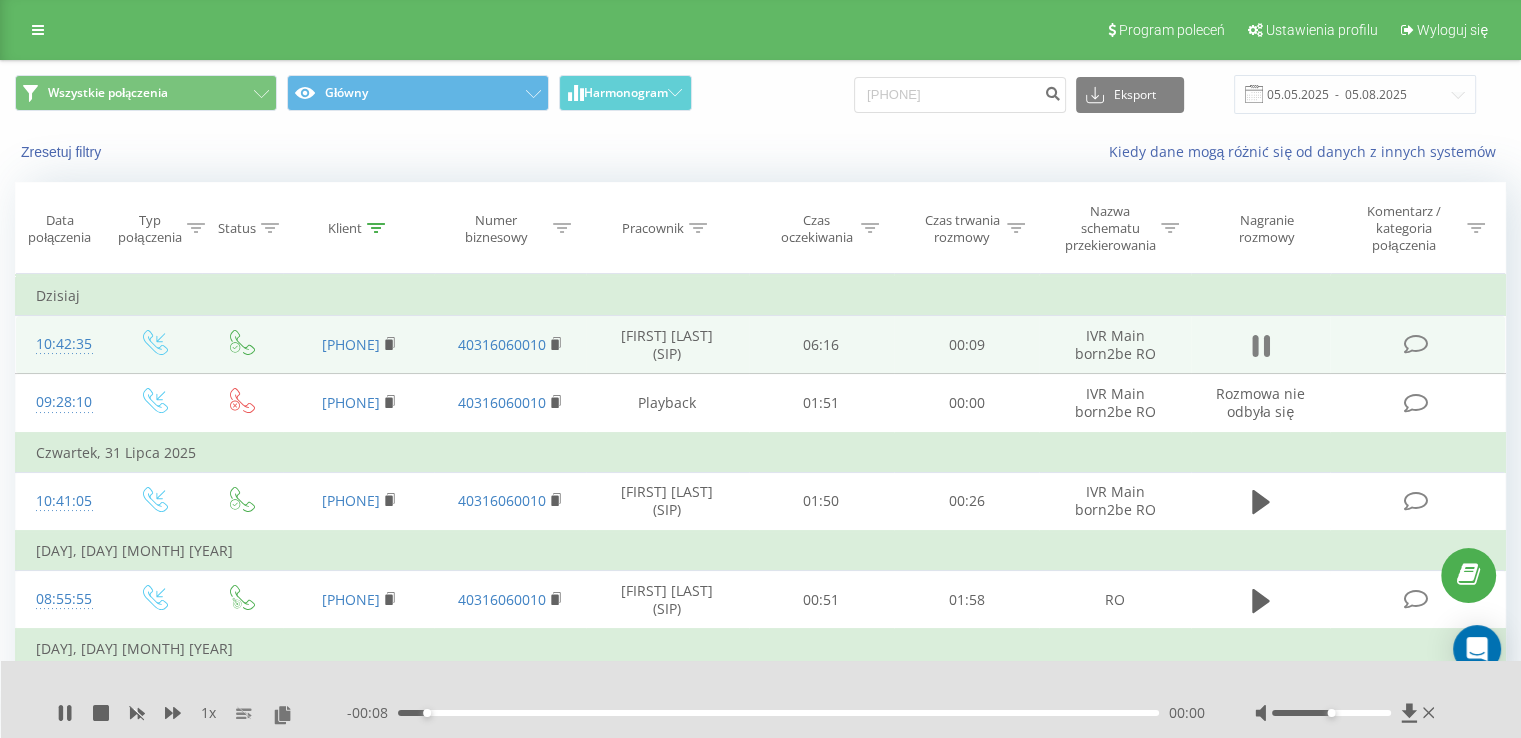 click 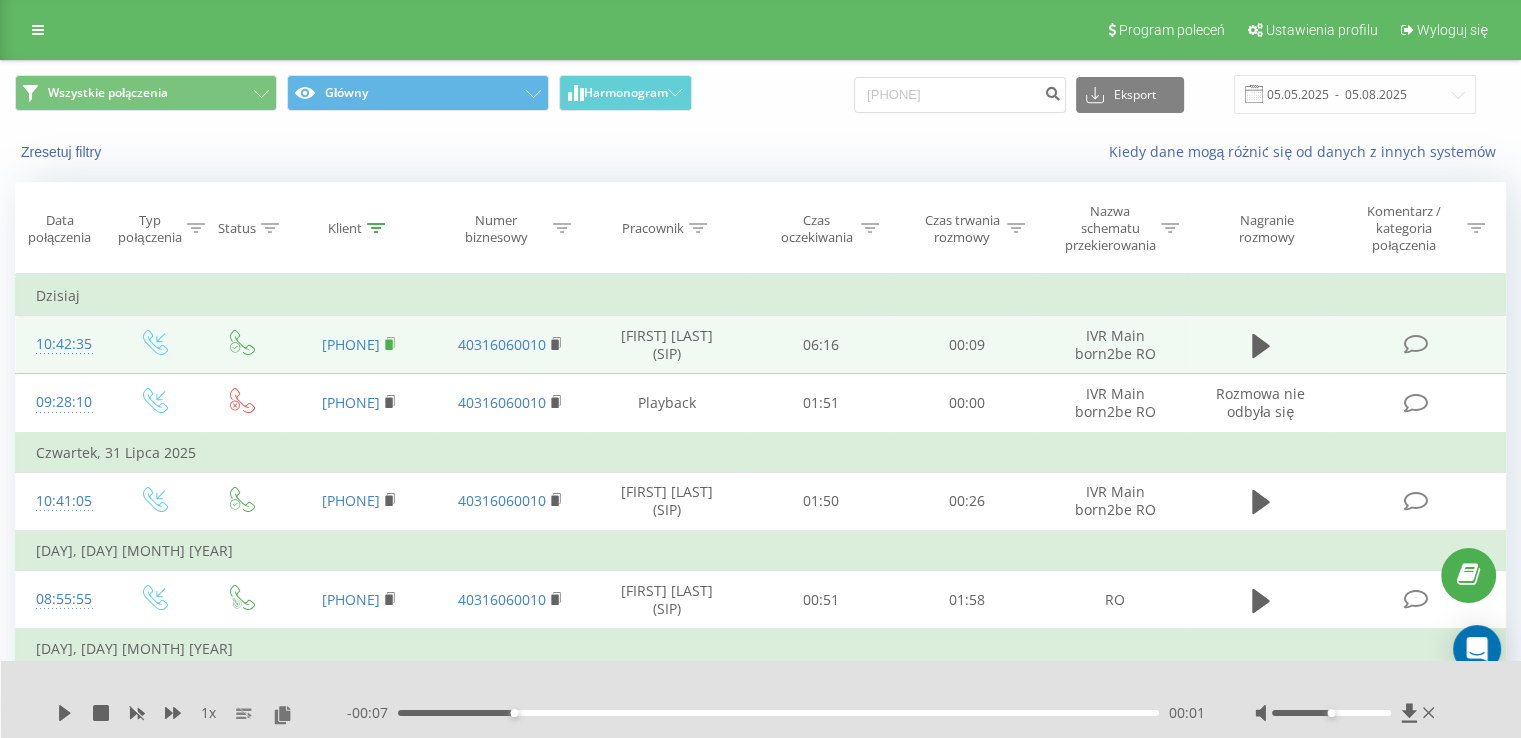 click 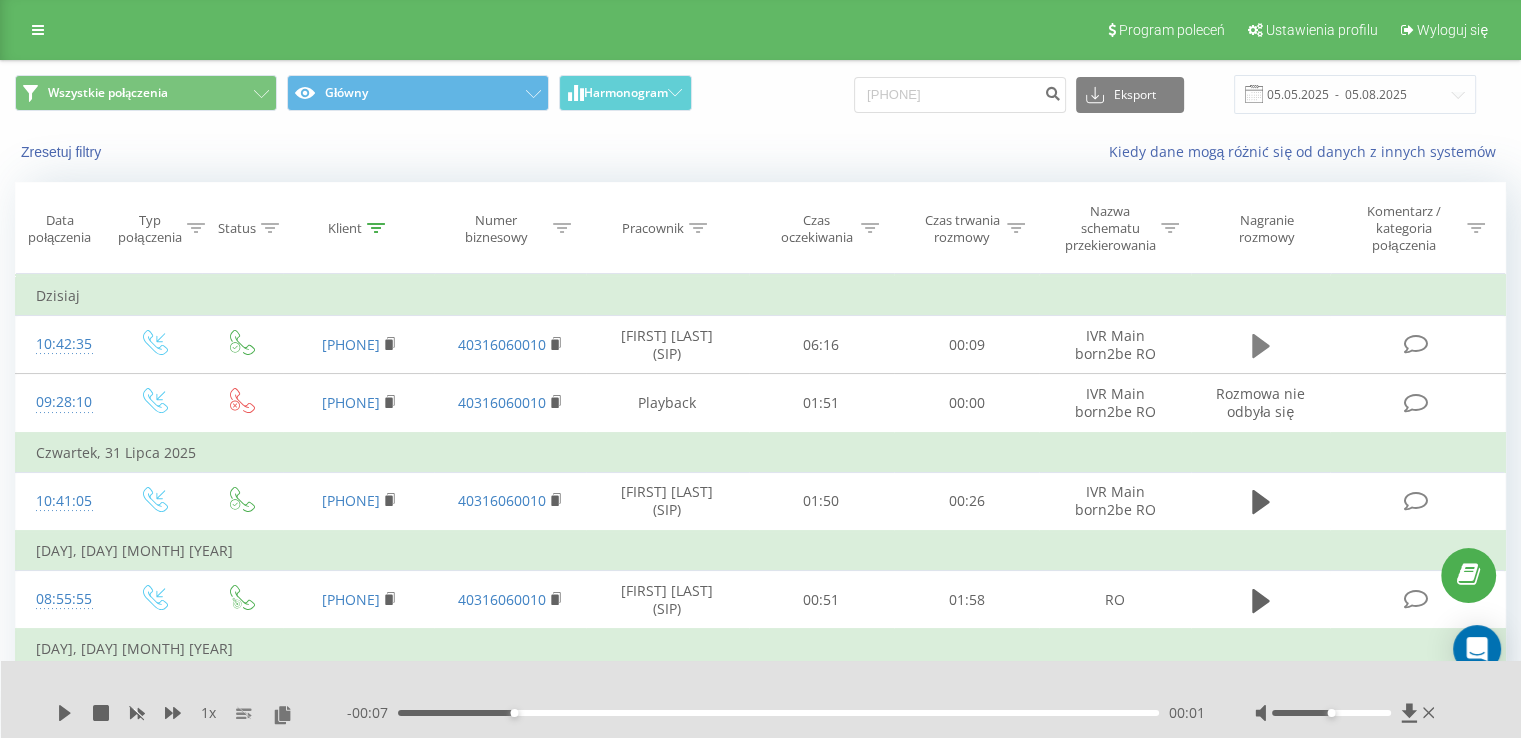 click 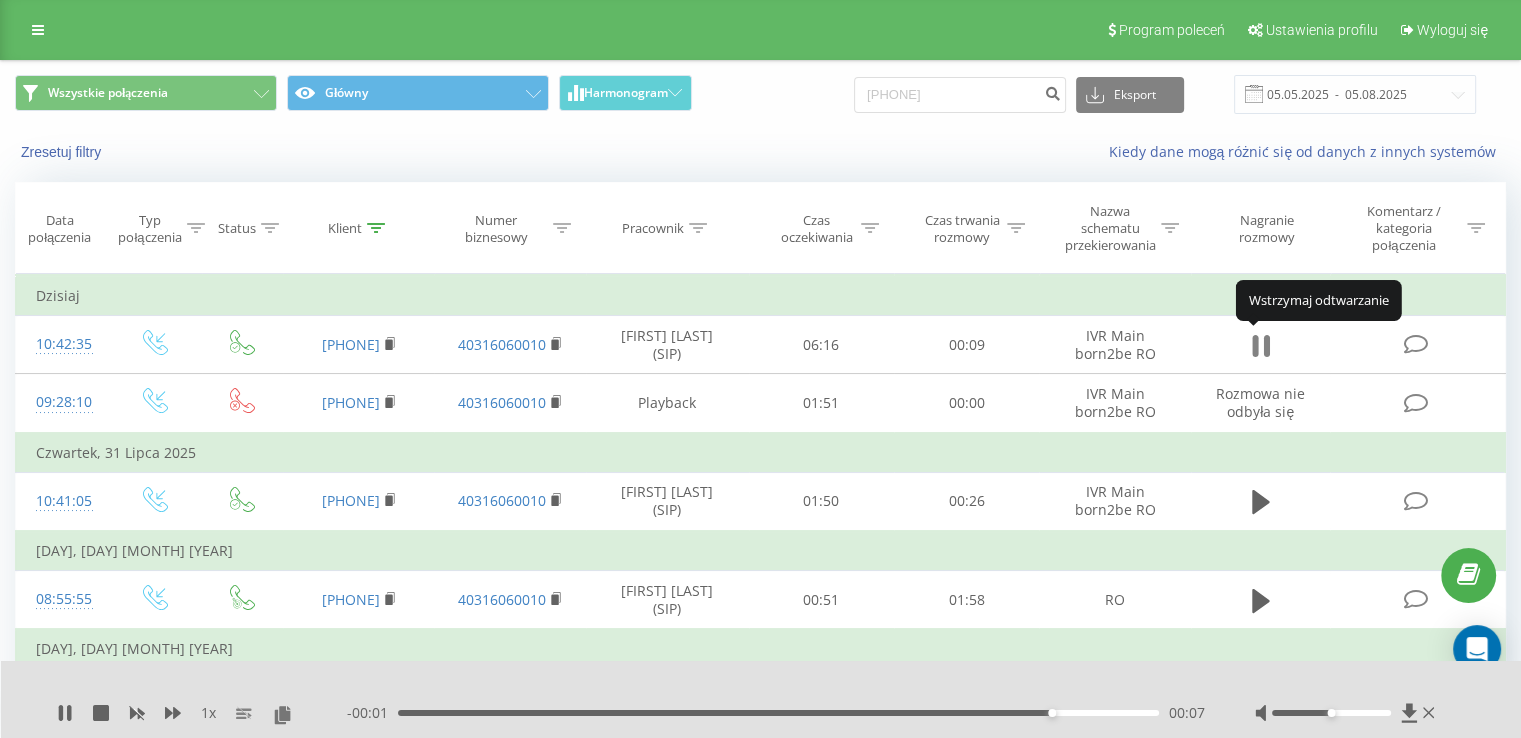 click 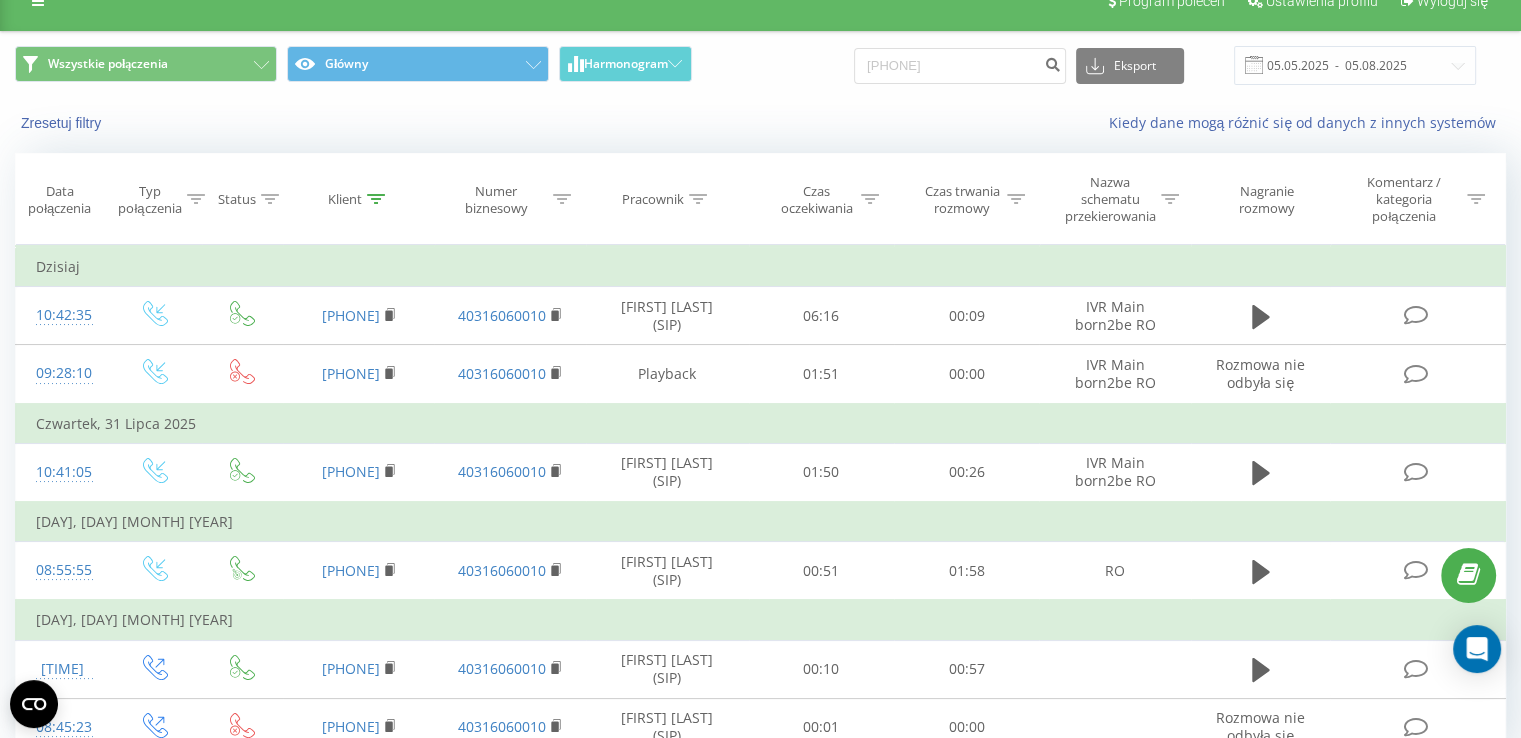 scroll, scrollTop: 0, scrollLeft: 0, axis: both 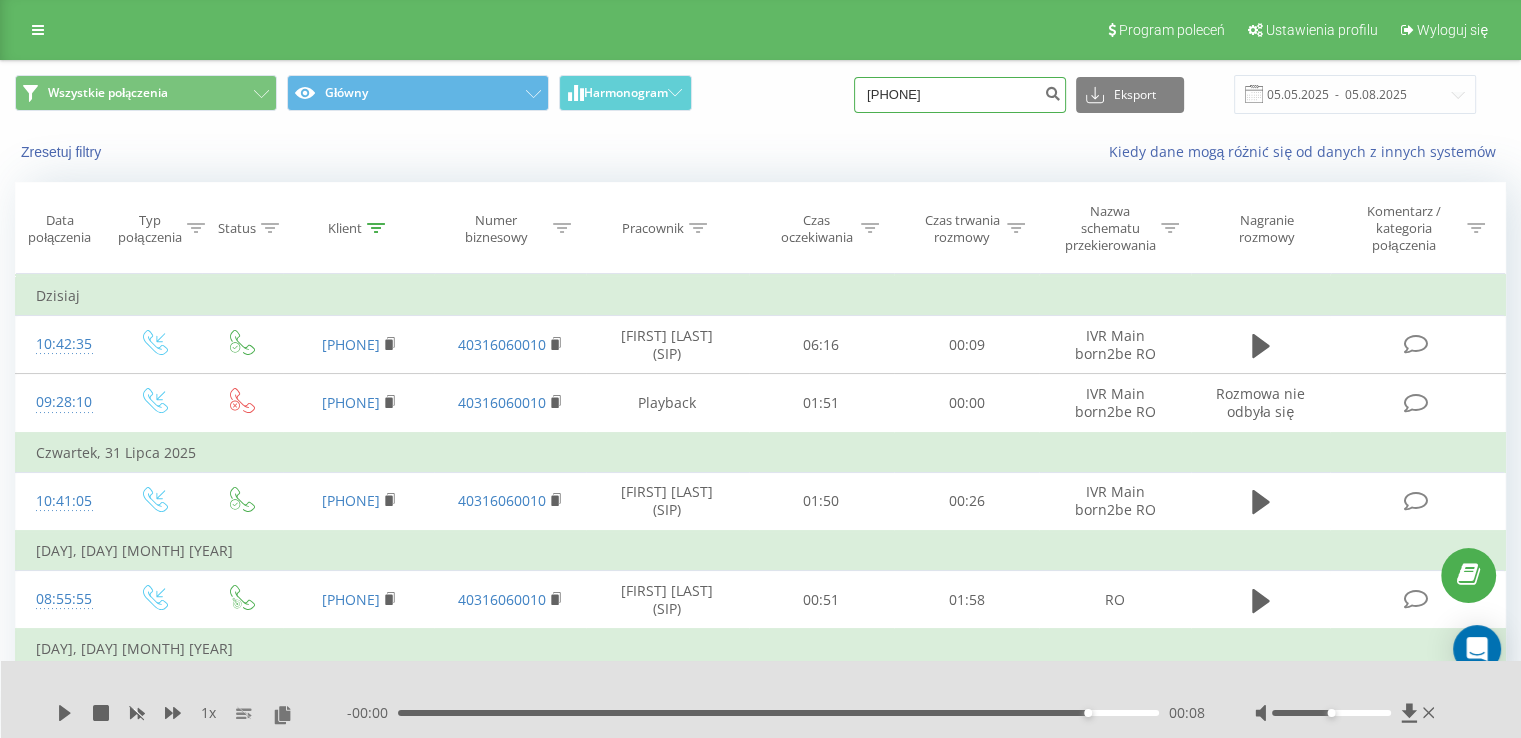 drag, startPoint x: 993, startPoint y: 93, endPoint x: 843, endPoint y: 106, distance: 150.56229 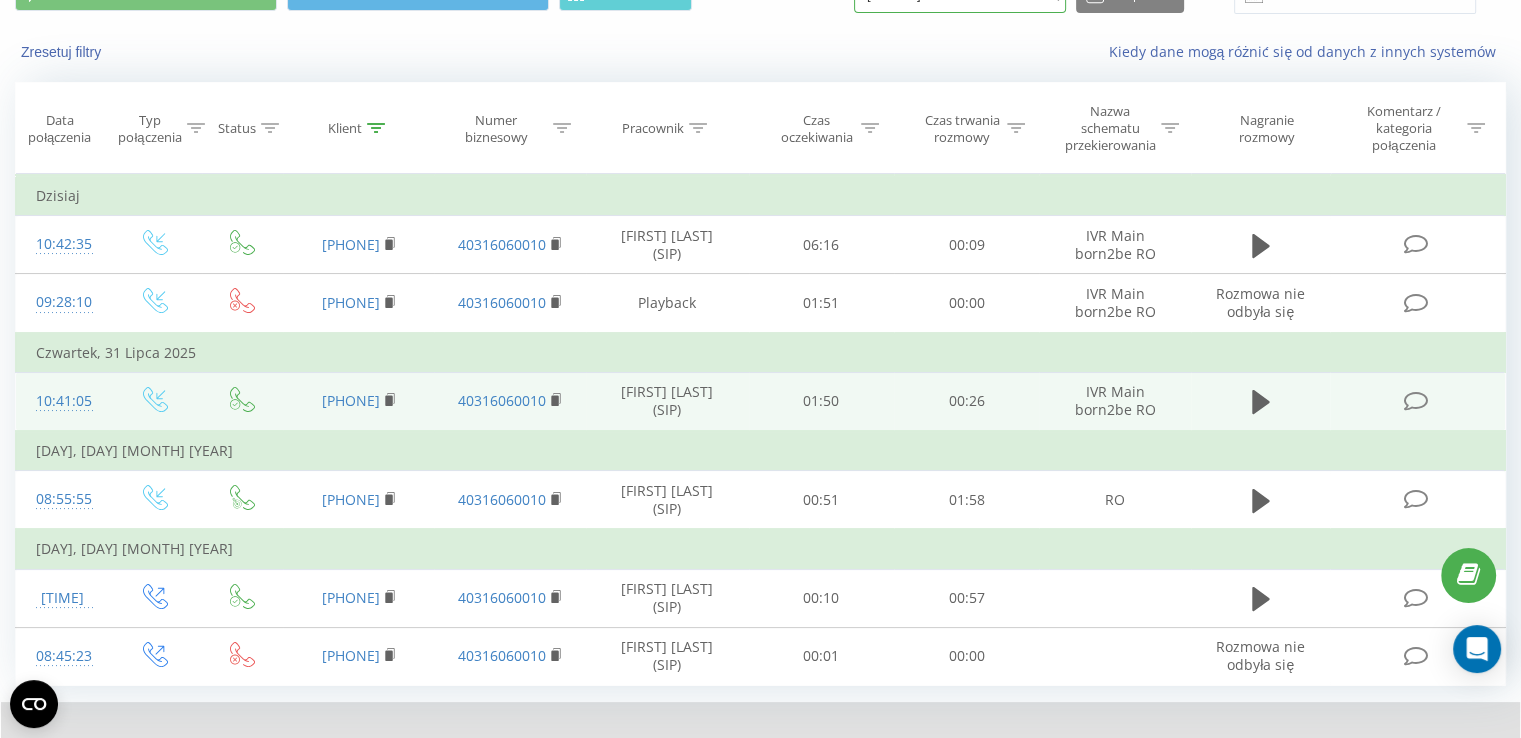 scroll, scrollTop: 72, scrollLeft: 0, axis: vertical 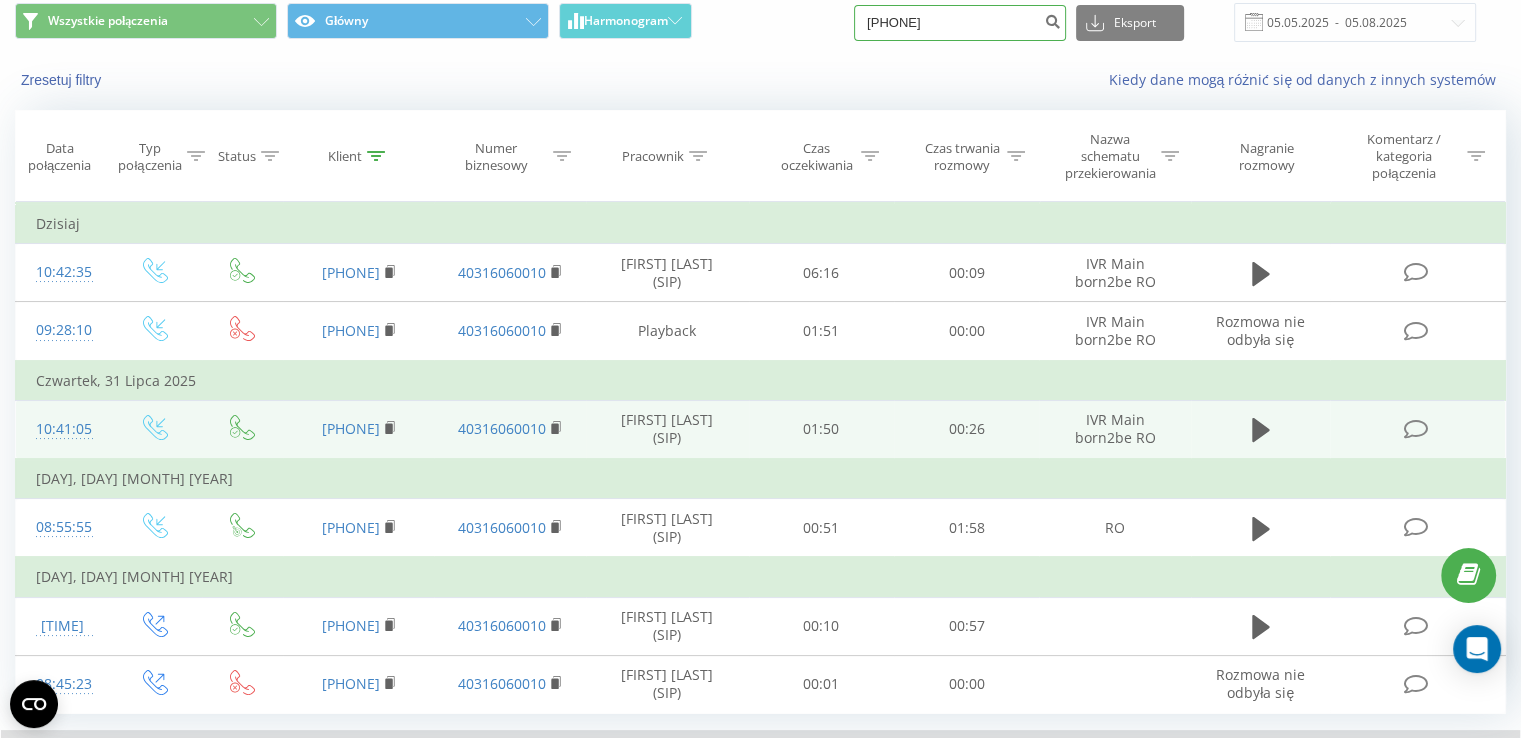 type on "0783049700" 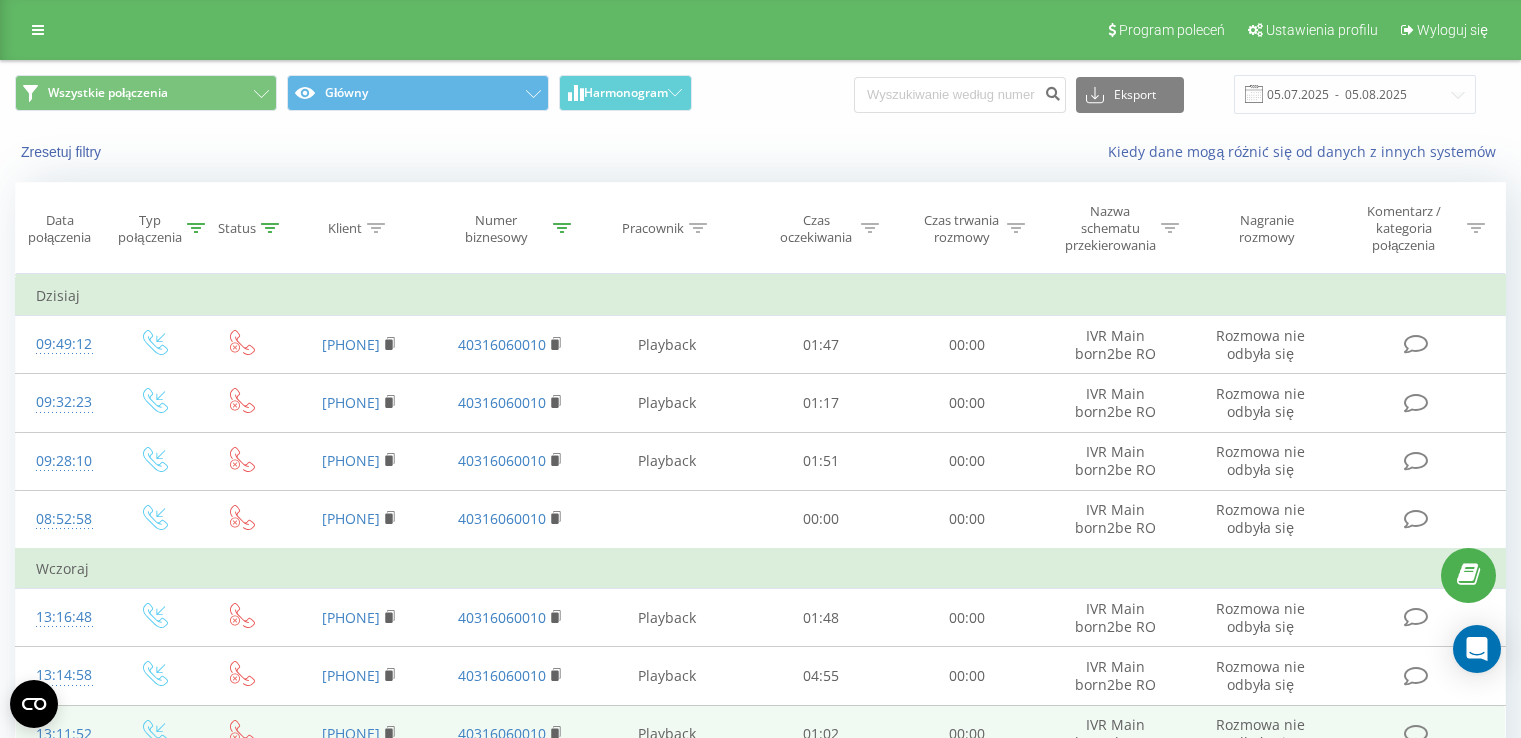 scroll, scrollTop: 0, scrollLeft: 0, axis: both 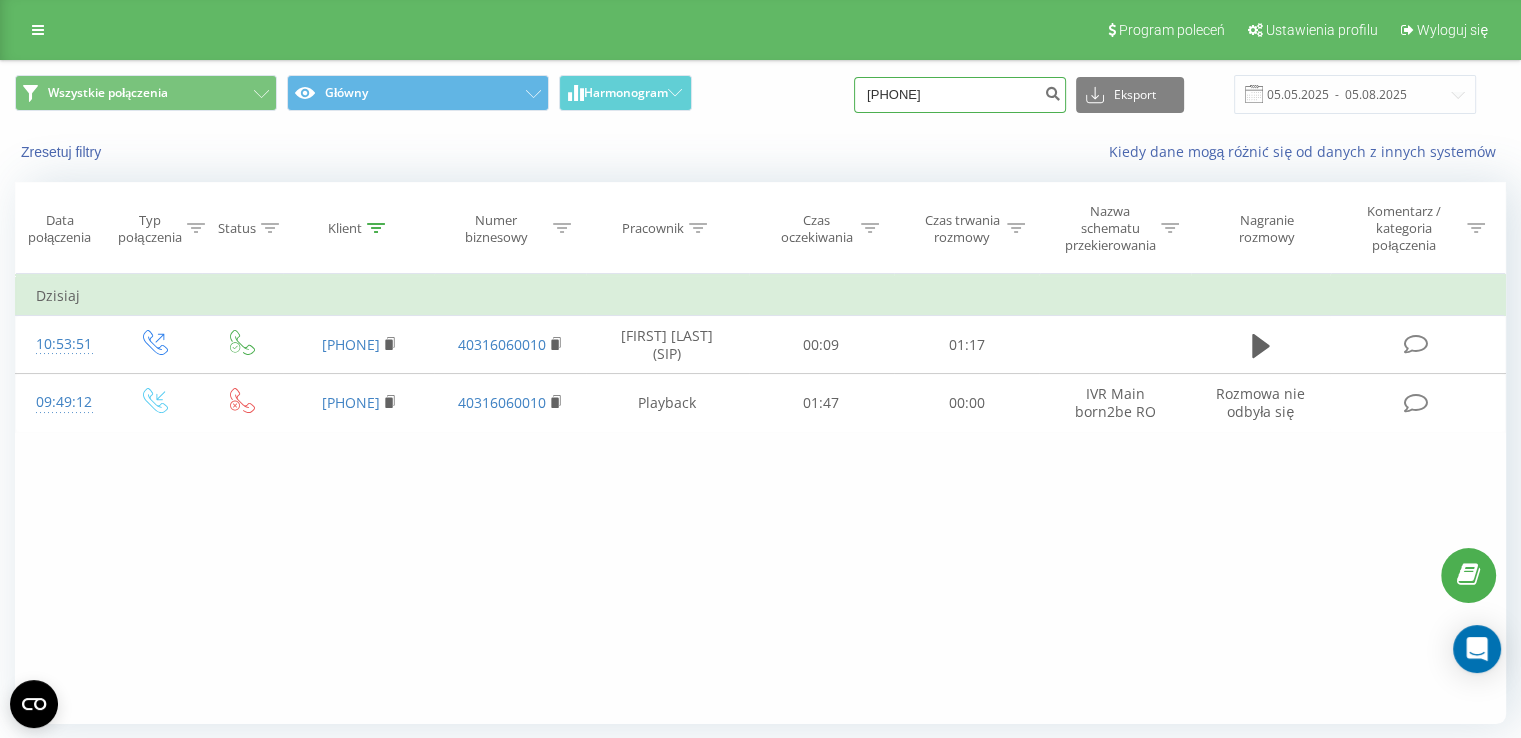 drag, startPoint x: 900, startPoint y: 121, endPoint x: 816, endPoint y: 137, distance: 85.51023 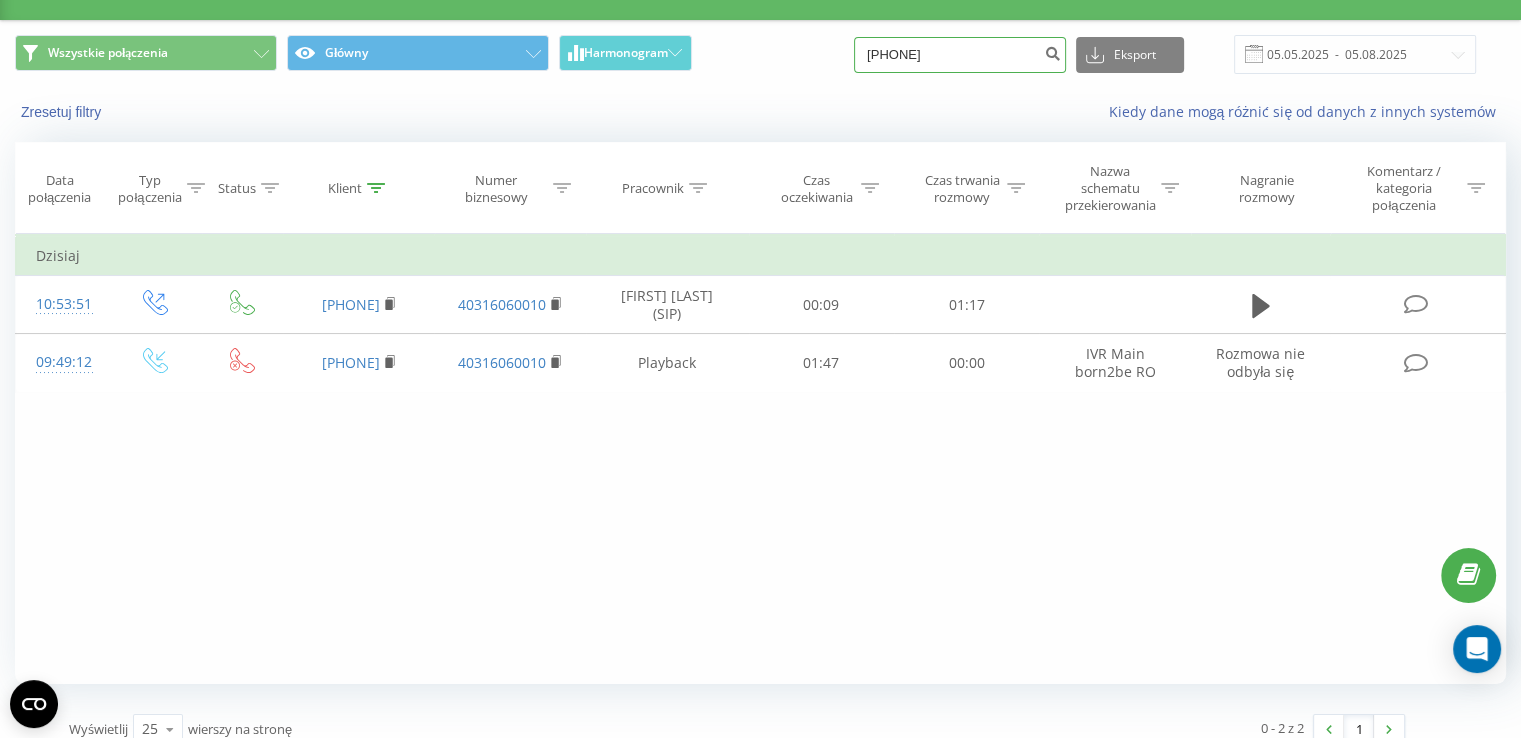 scroll, scrollTop: 60, scrollLeft: 0, axis: vertical 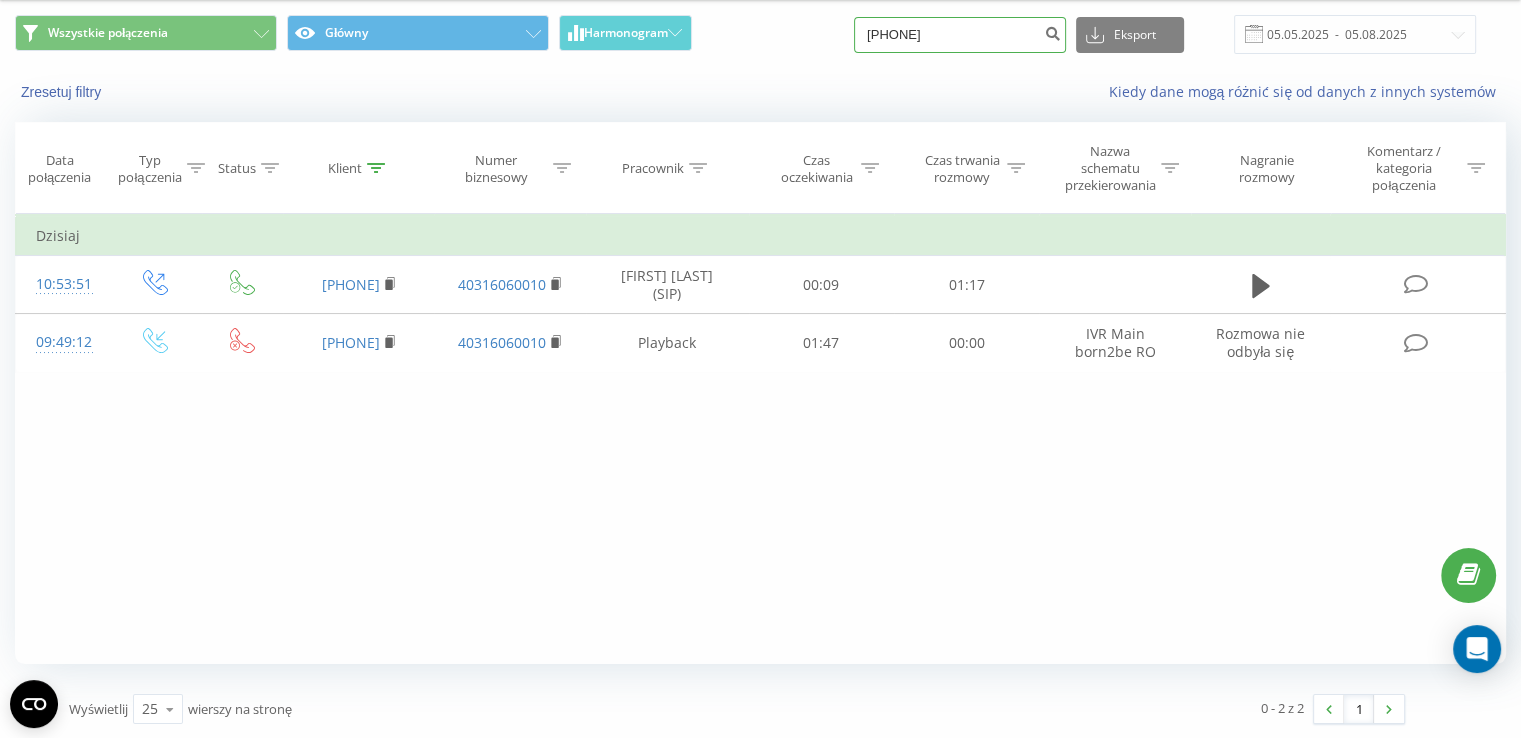 type on "[PHONE]" 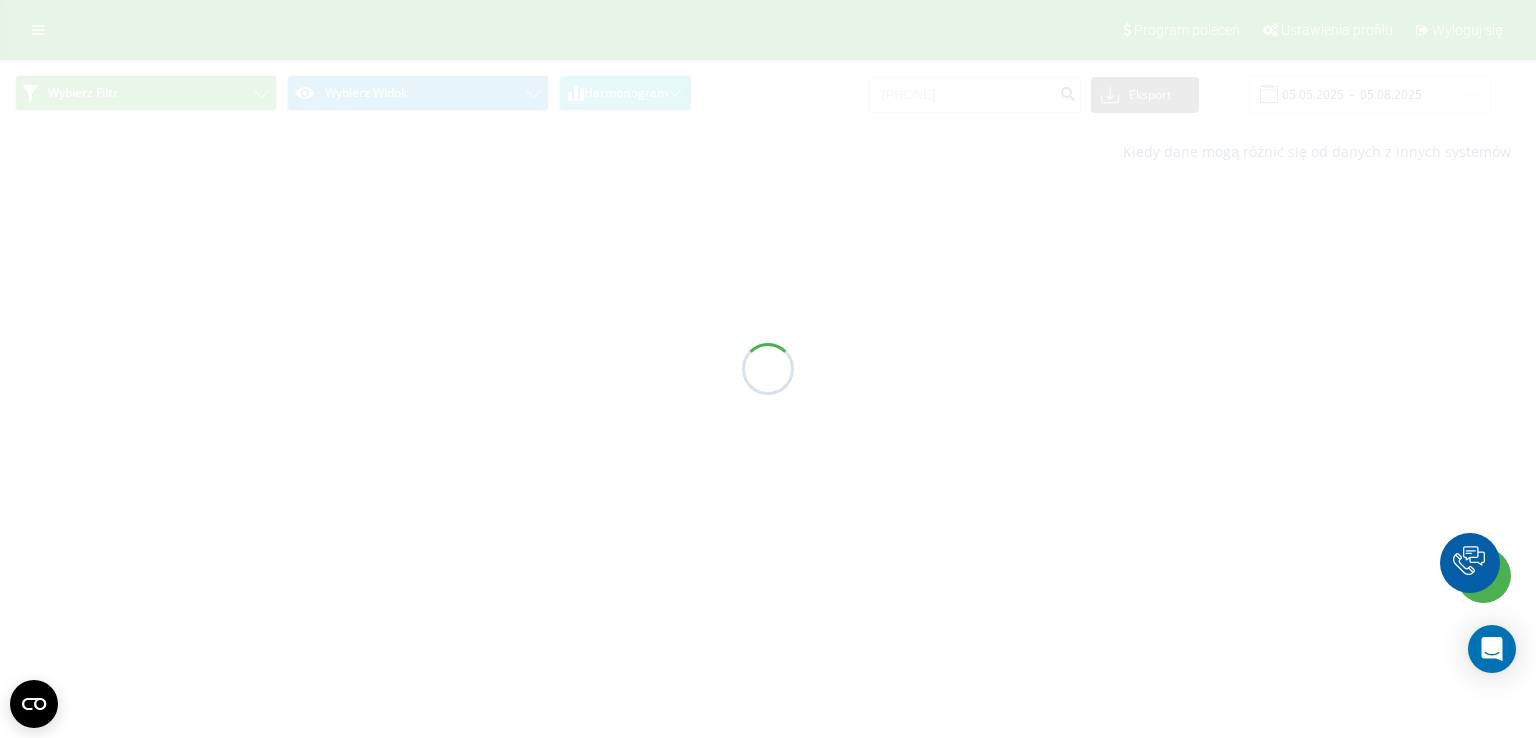 scroll, scrollTop: 0, scrollLeft: 0, axis: both 